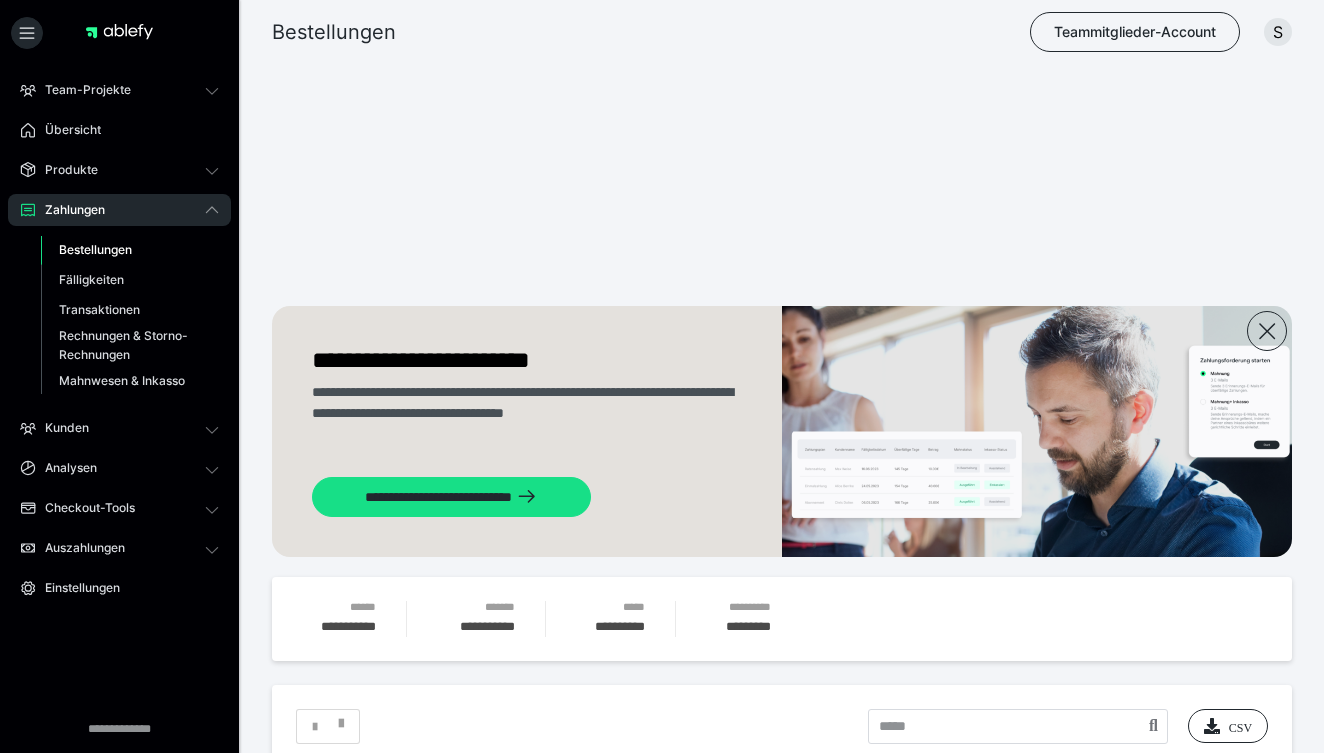 scroll, scrollTop: 595, scrollLeft: 0, axis: vertical 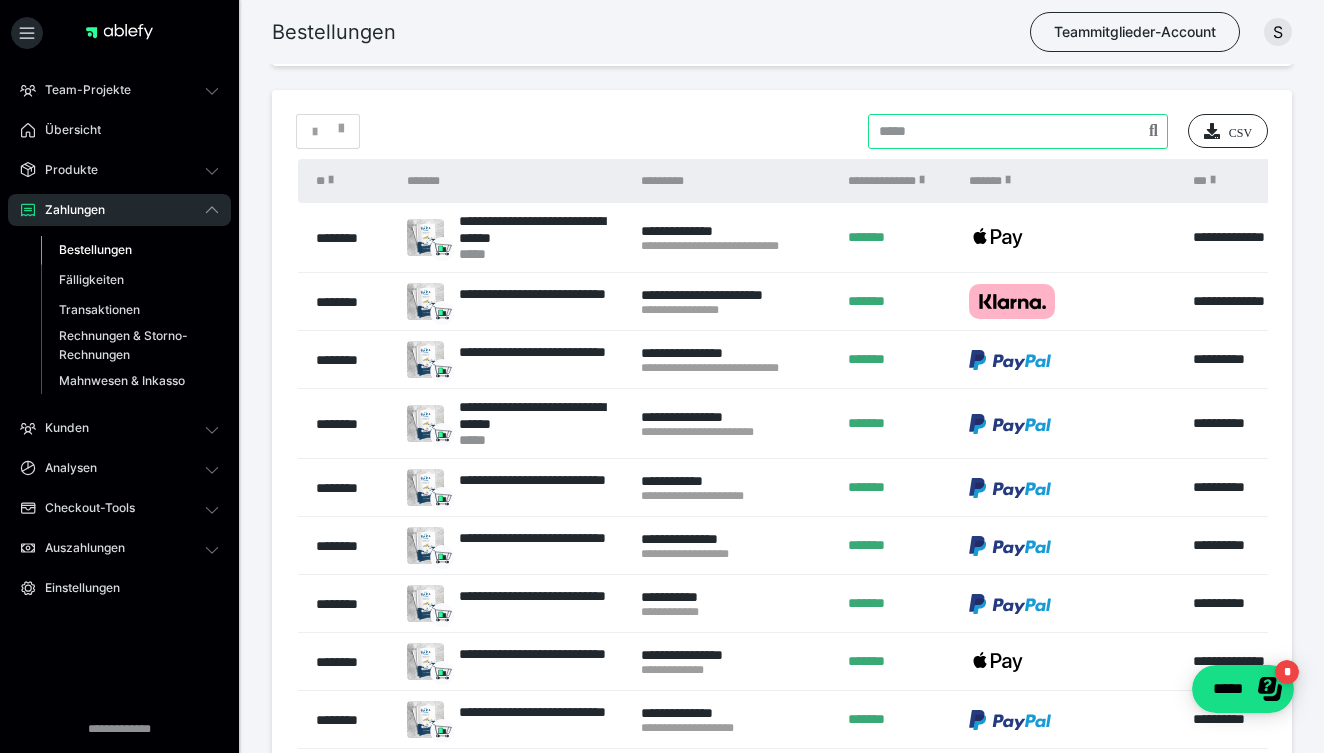 click at bounding box center (1018, 131) 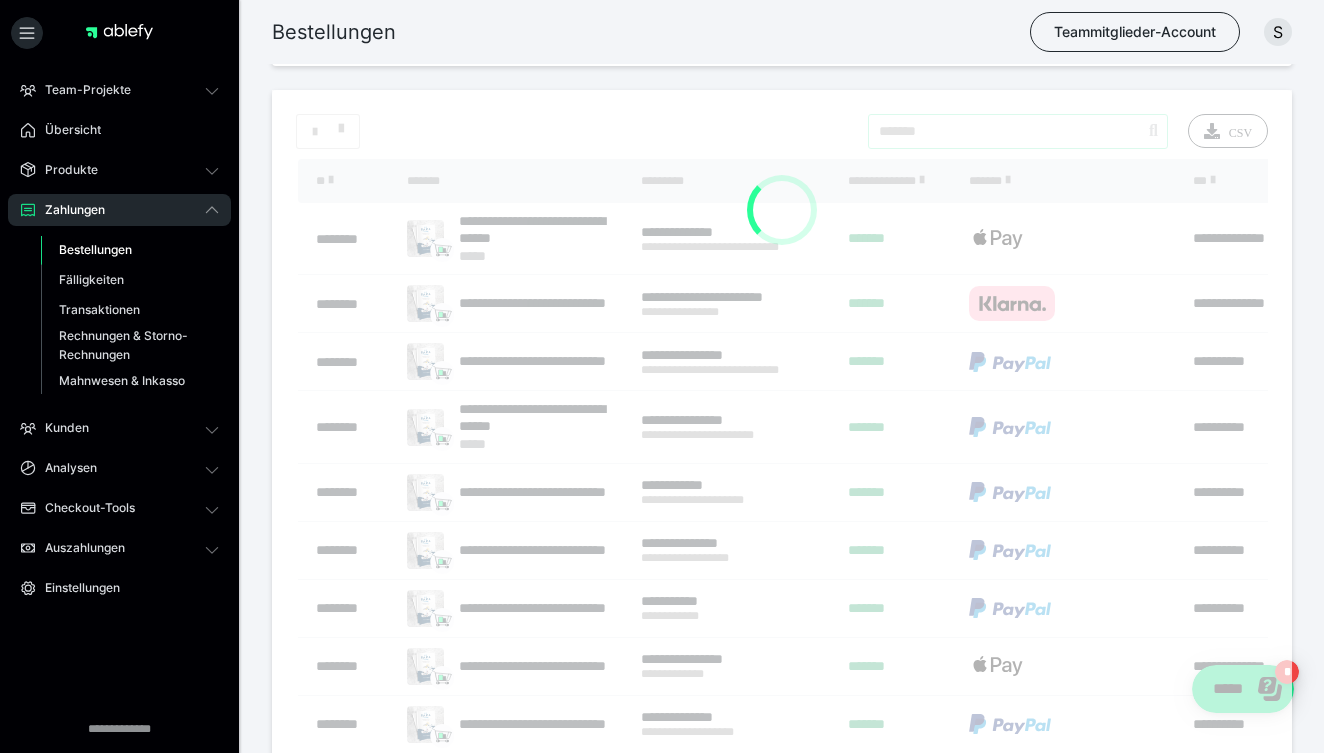 type on "*******" 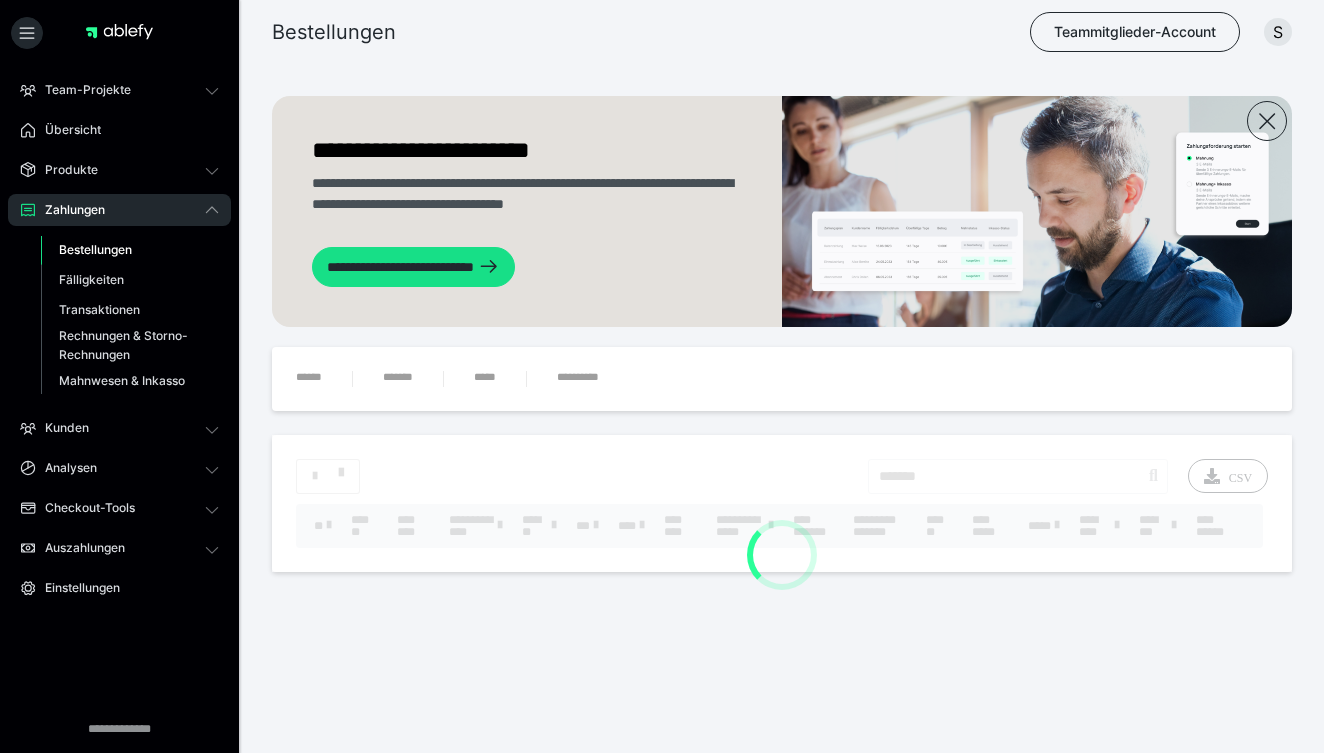 scroll, scrollTop: 0, scrollLeft: 0, axis: both 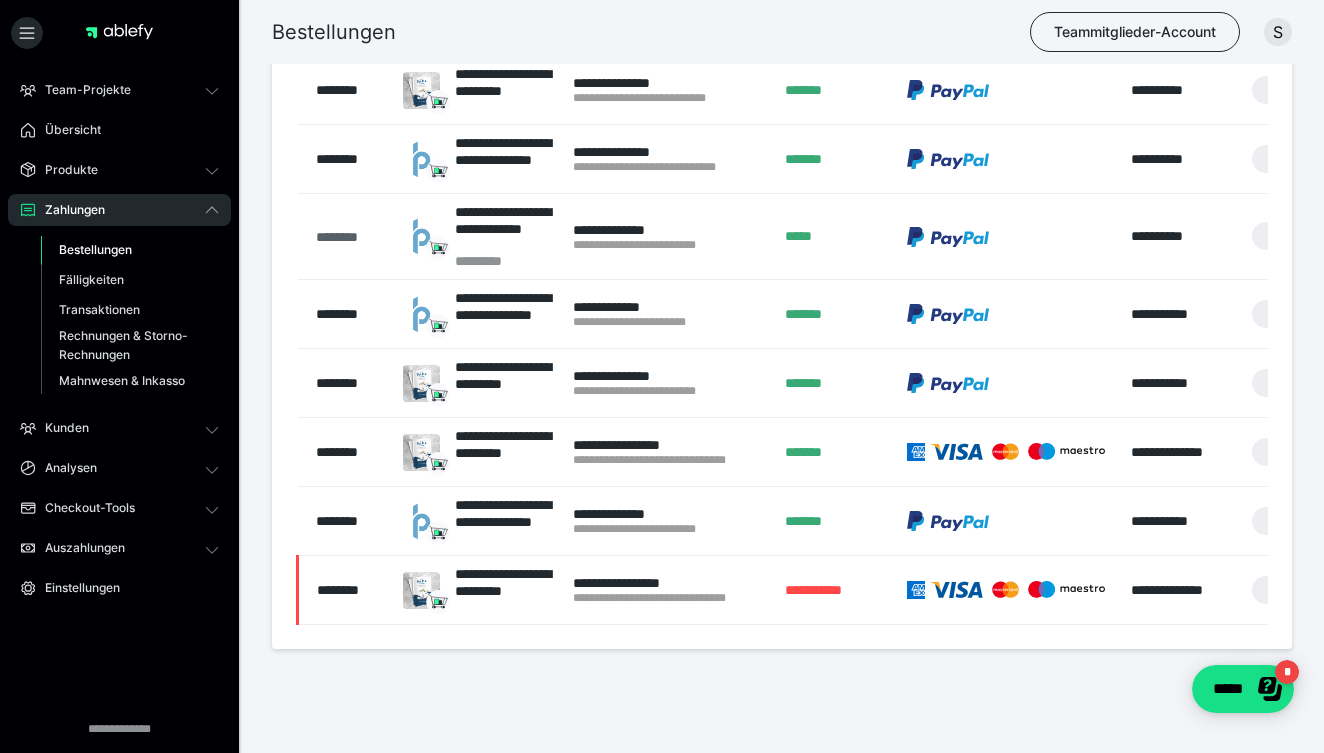 click on "********" at bounding box center [350, 237] 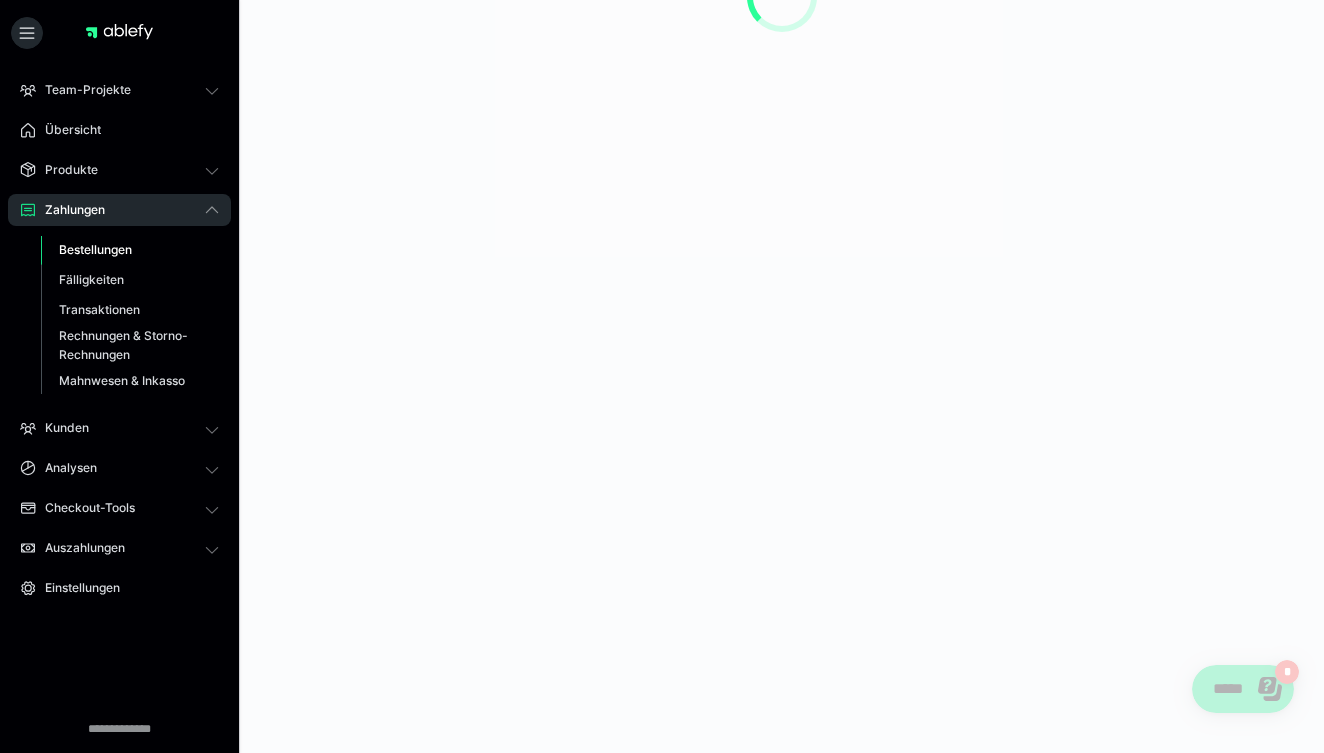 scroll, scrollTop: 0, scrollLeft: 0, axis: both 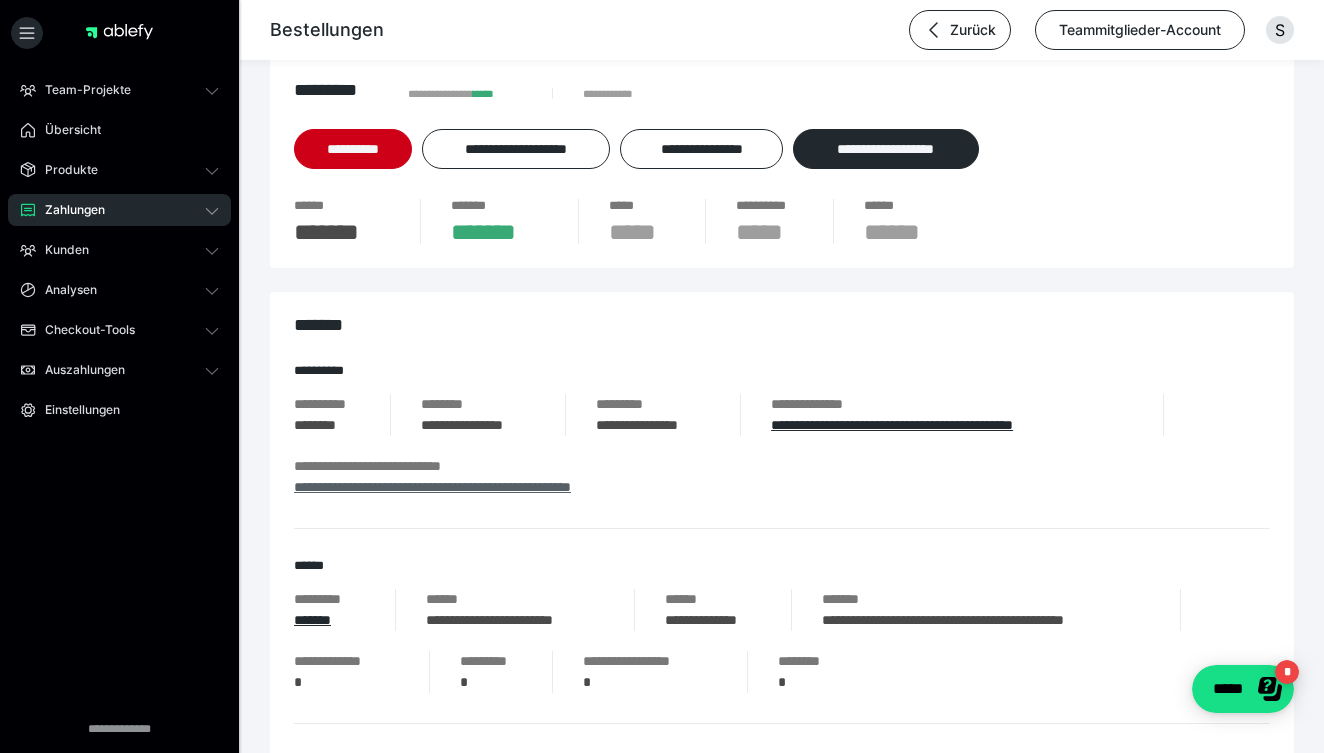 click on "**********" at bounding box center [432, 487] 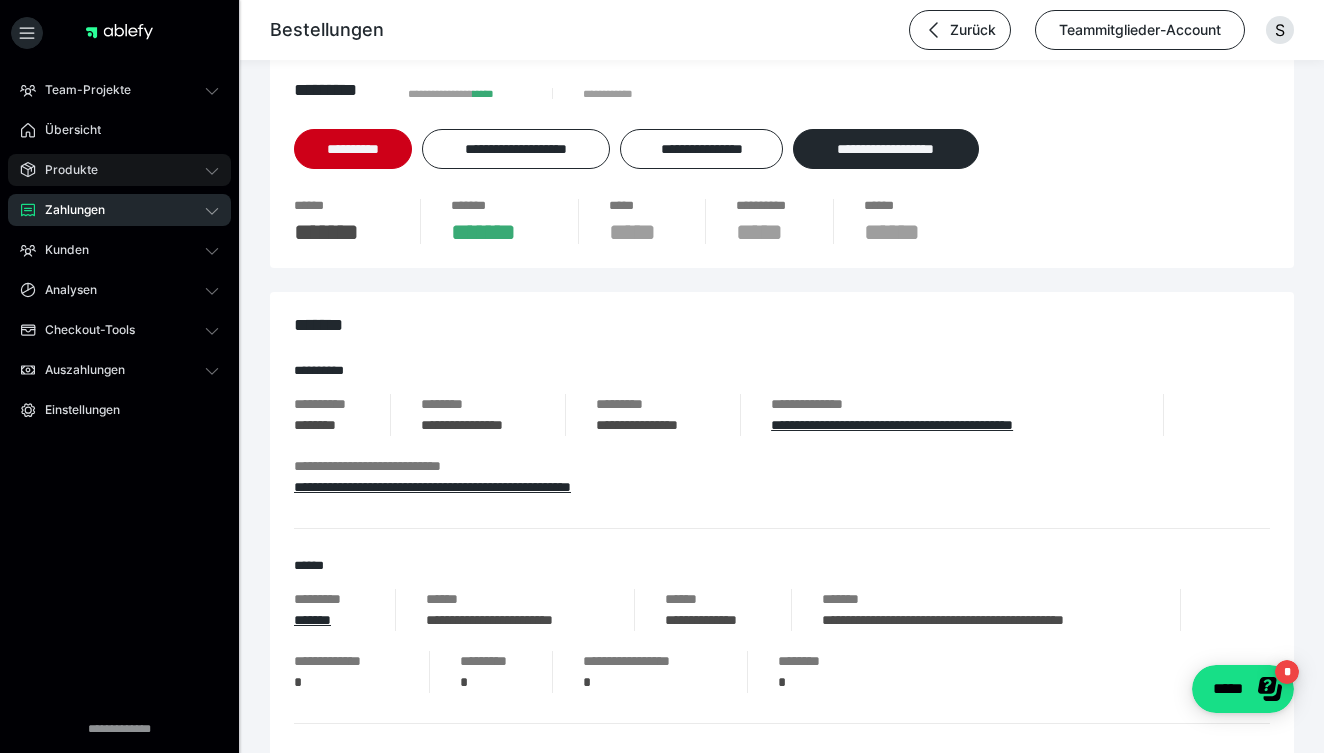 click on "Produkte" at bounding box center (64, 170) 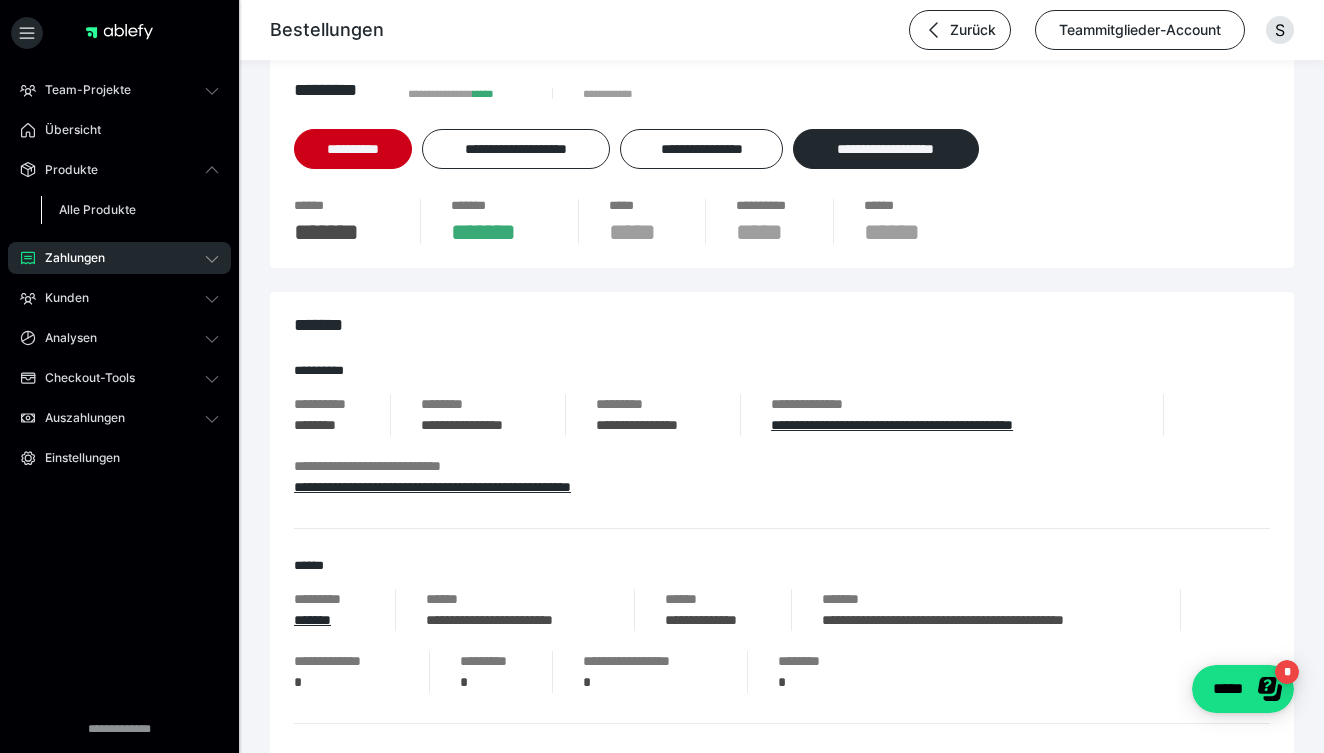 click on "Alle Produkte" at bounding box center [97, 209] 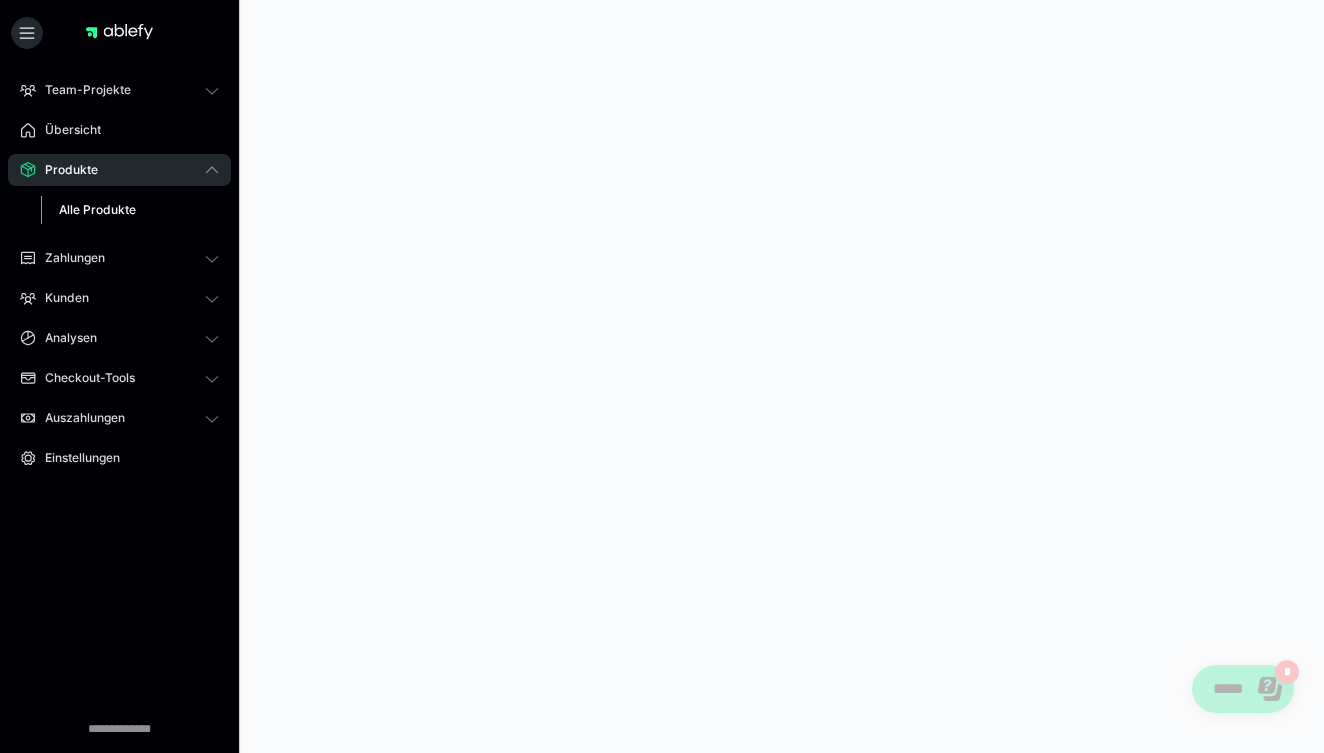 scroll, scrollTop: 0, scrollLeft: 0, axis: both 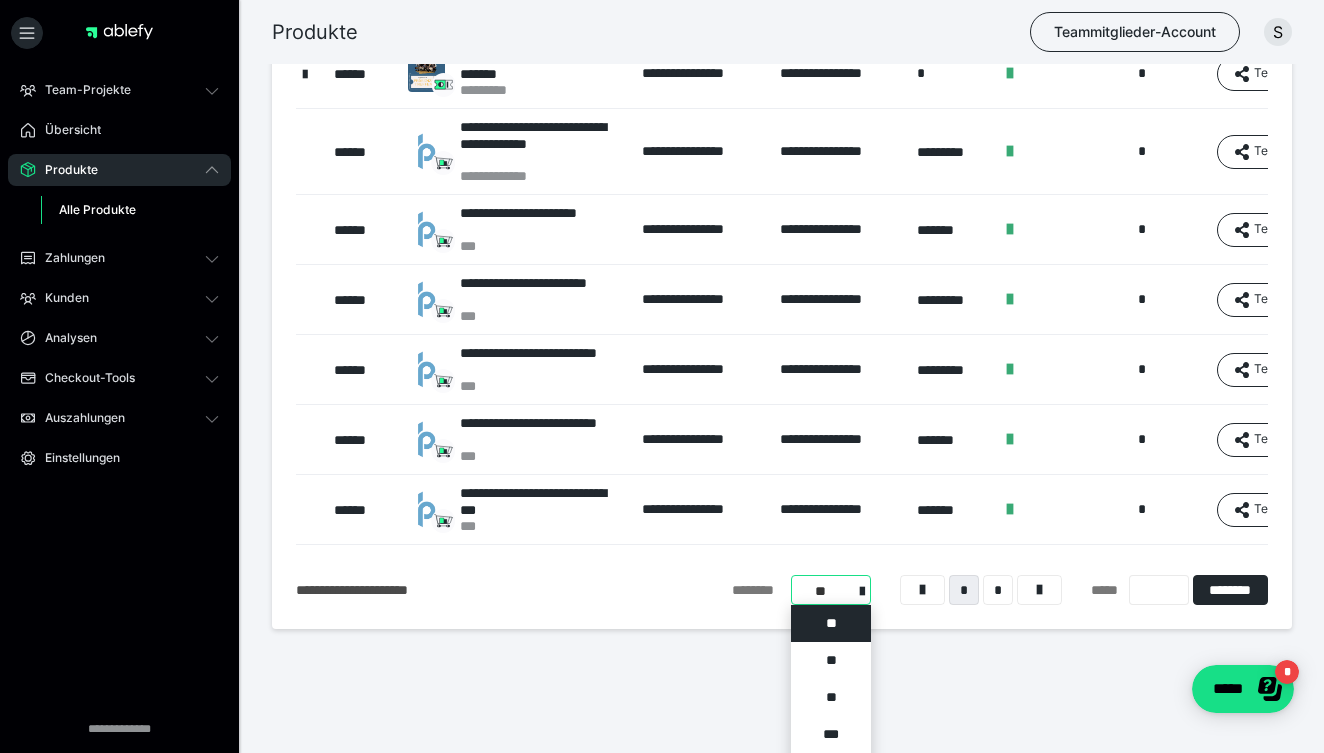 click on "**********" at bounding box center [831, 590] 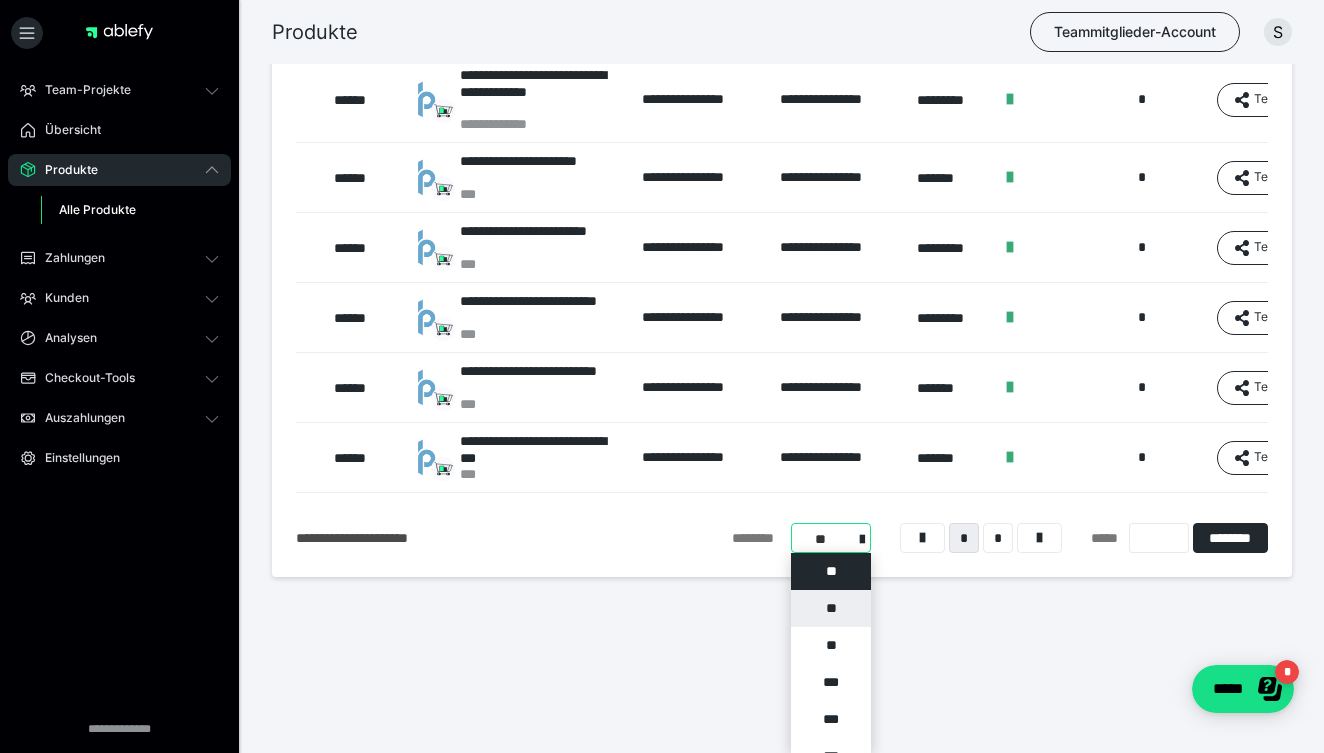 click on "**" at bounding box center (831, 608) 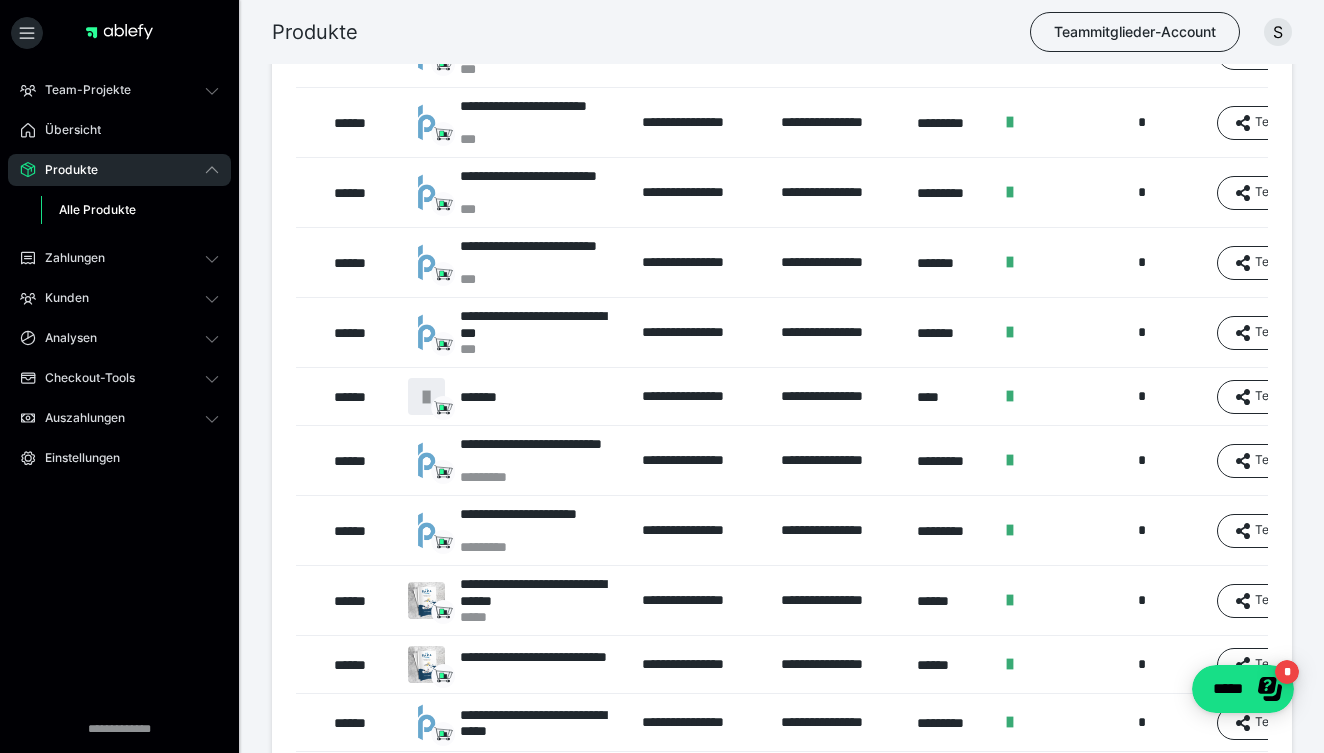 scroll, scrollTop: 789, scrollLeft: 0, axis: vertical 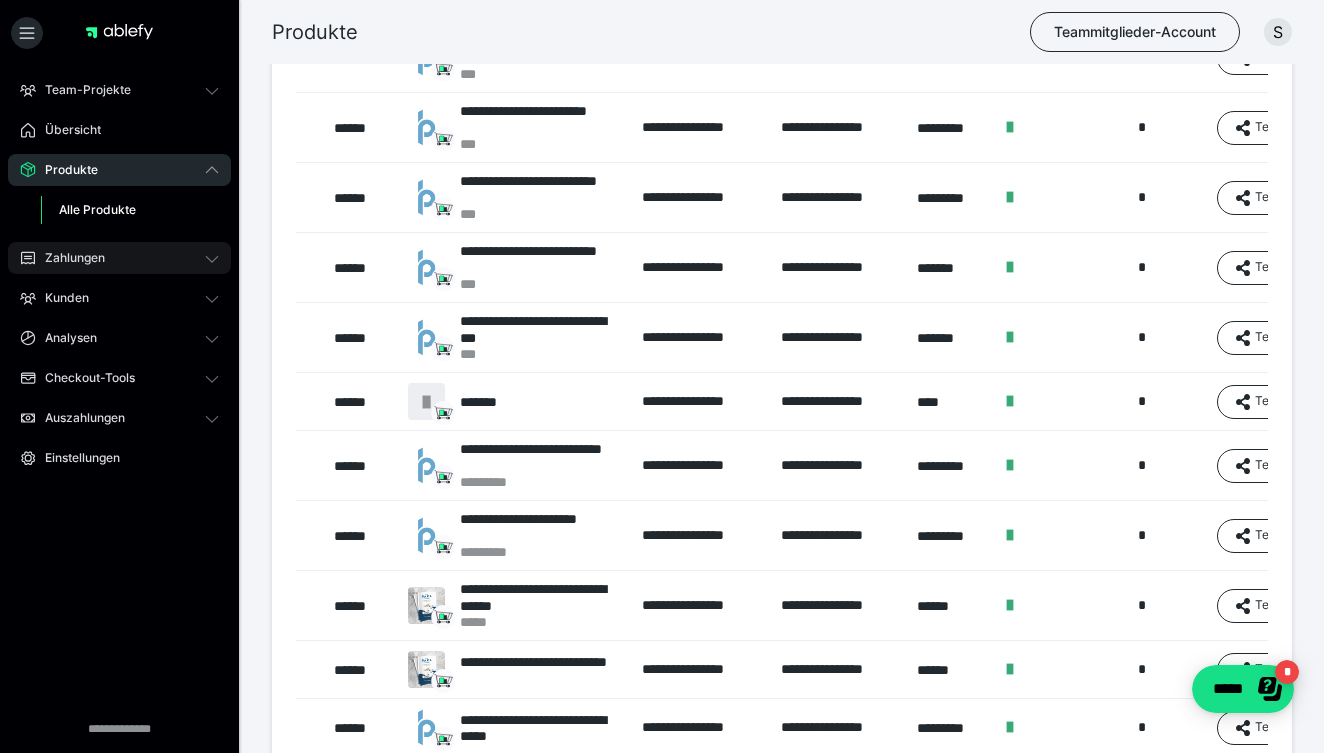 click on "Zahlungen" at bounding box center [68, 258] 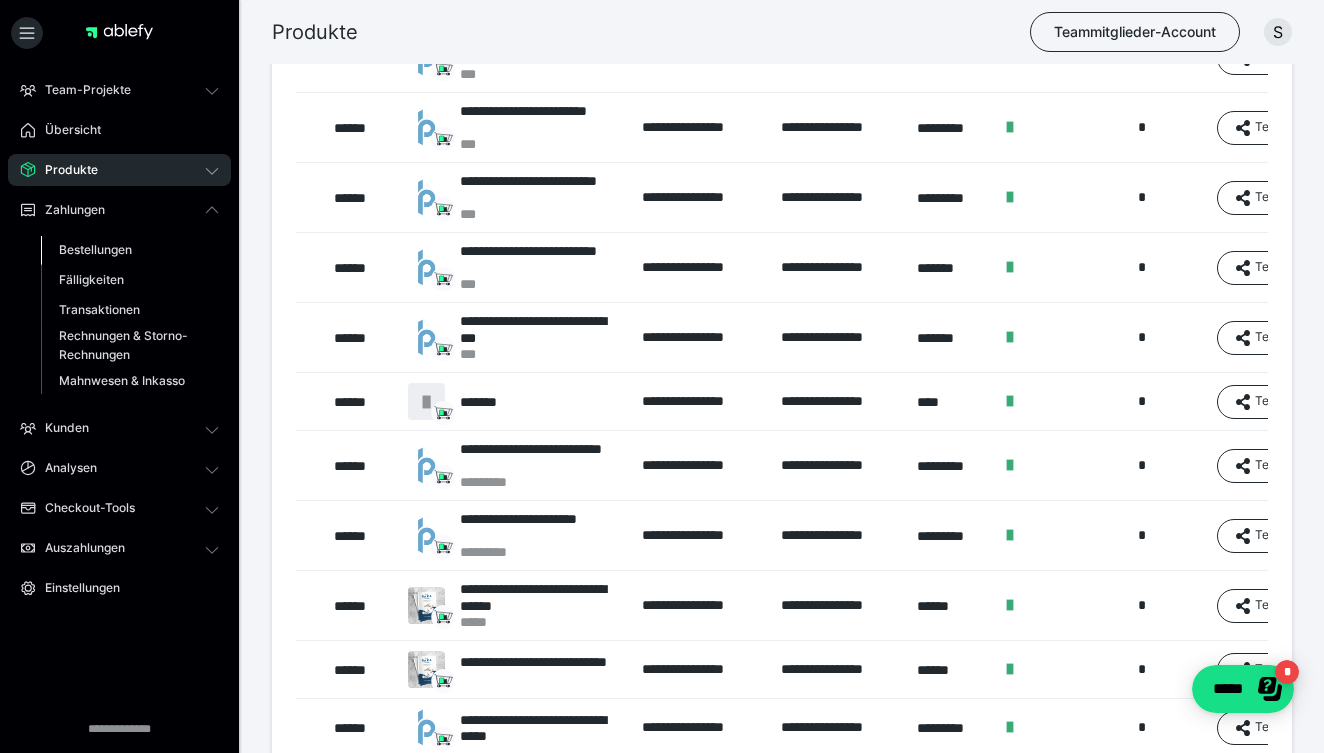 click on "Bestellungen" at bounding box center [95, 249] 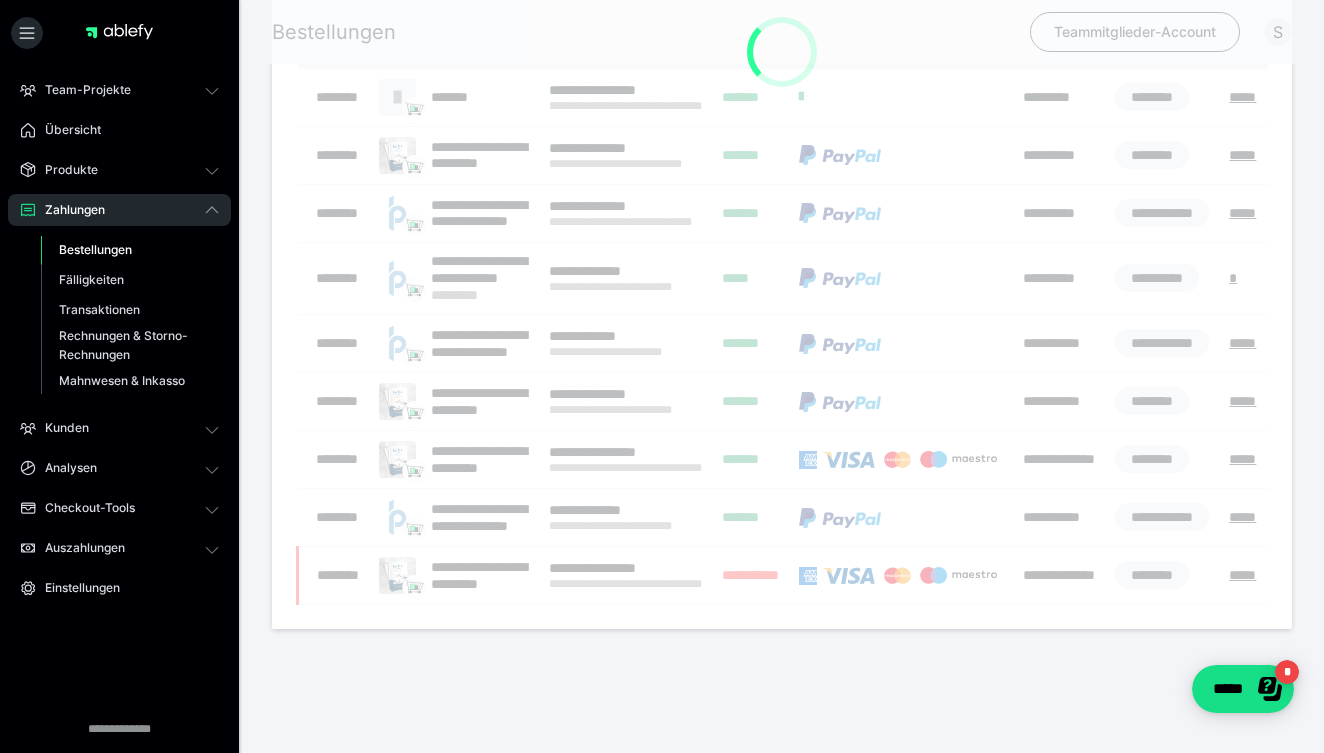 scroll, scrollTop: 0, scrollLeft: 0, axis: both 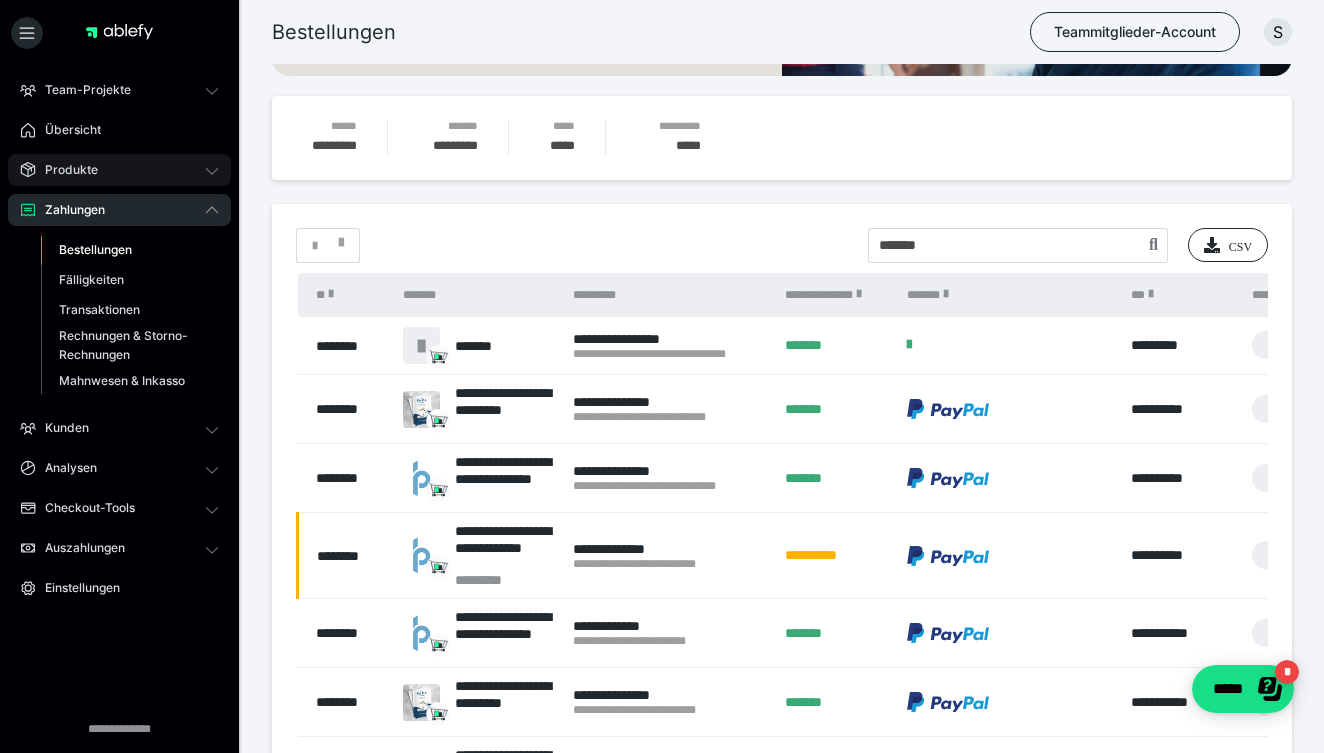 click on "Produkte" at bounding box center (64, 170) 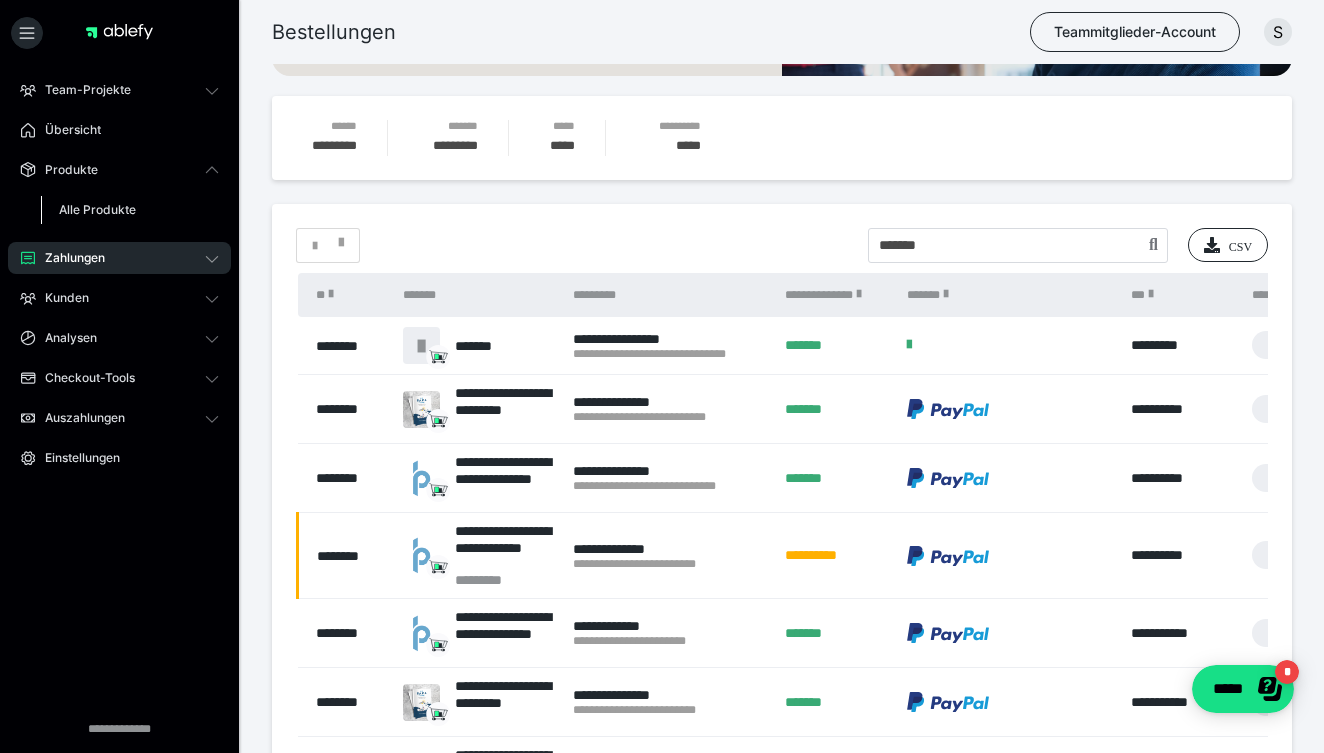 click on "Alle Produkte" at bounding box center (97, 209) 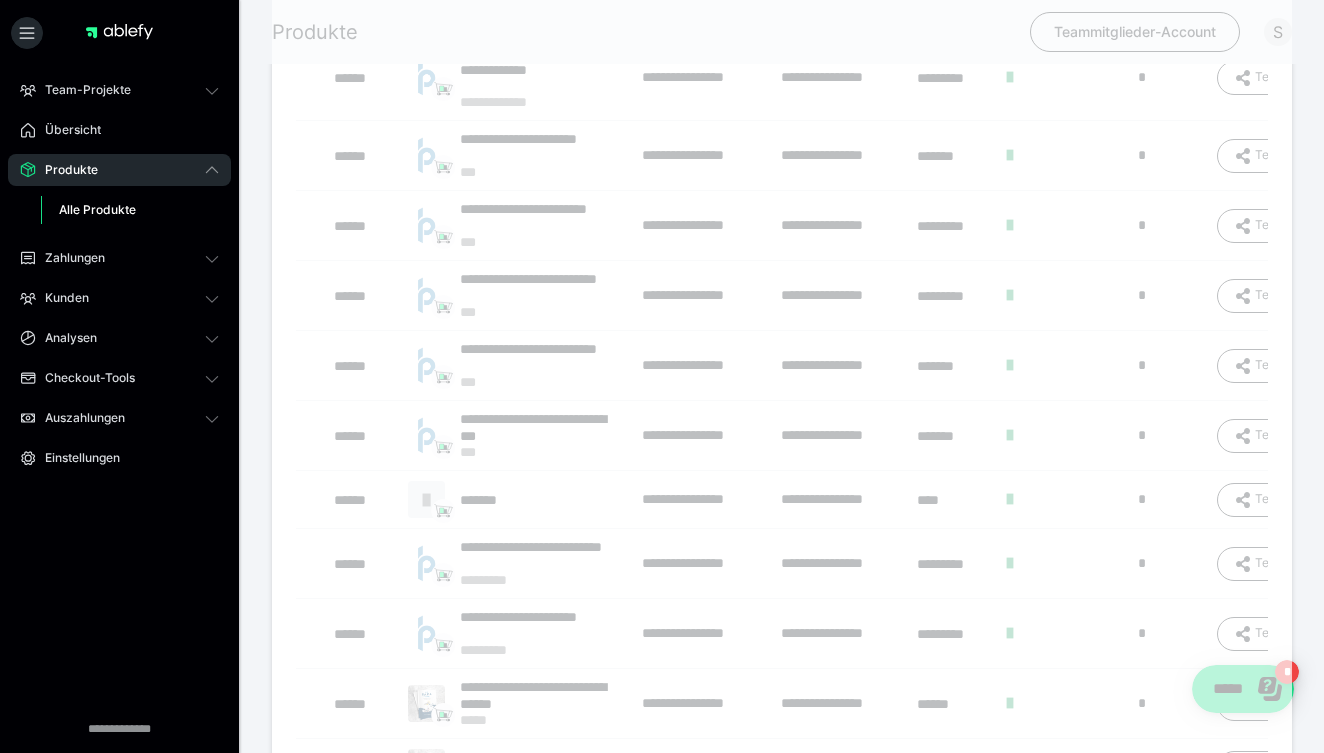 scroll, scrollTop: 0, scrollLeft: 0, axis: both 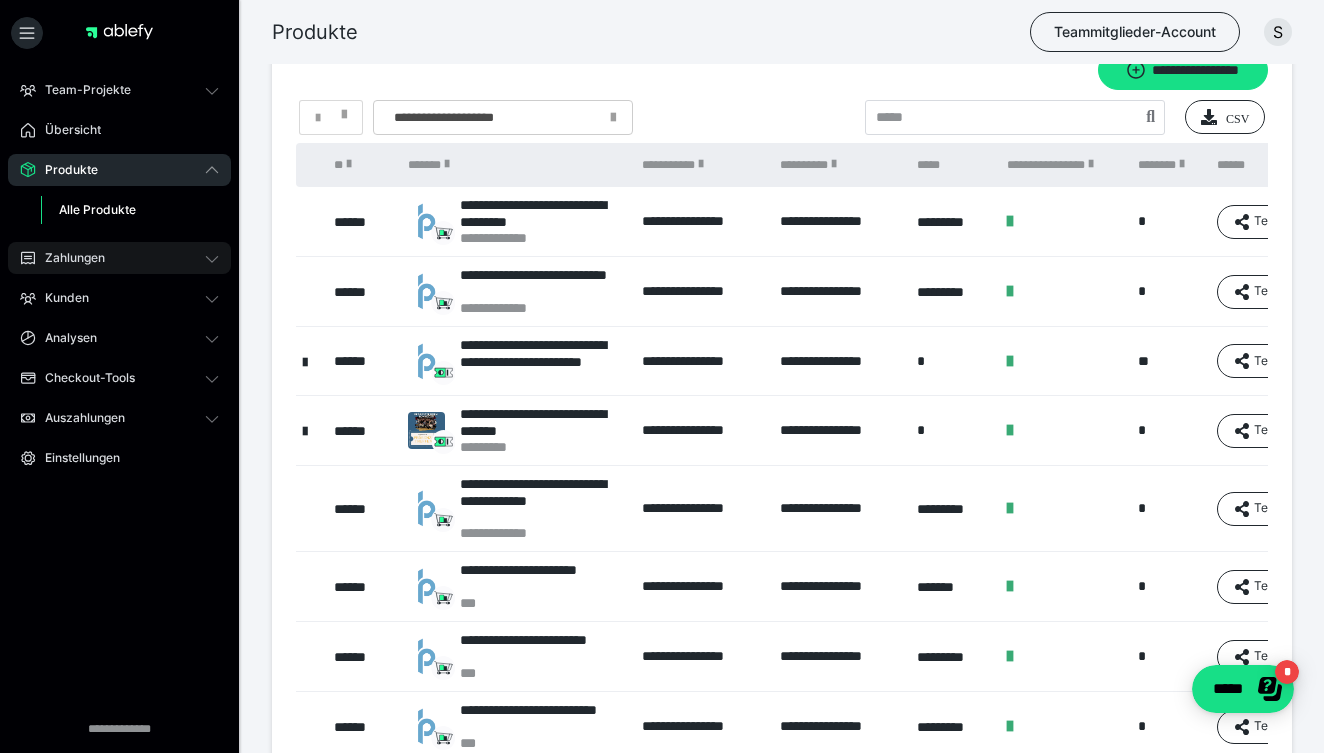 click on "Zahlungen" at bounding box center [68, 258] 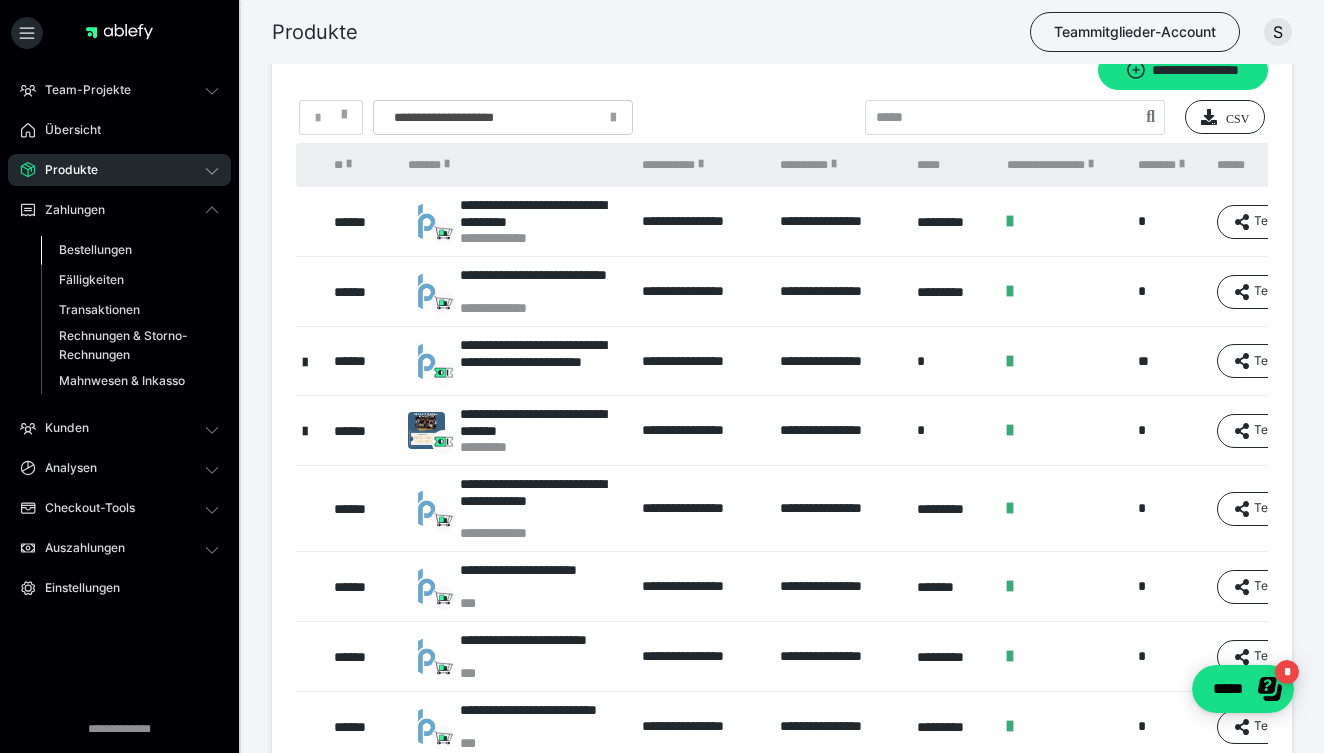 click on "Bestellungen" at bounding box center [95, 249] 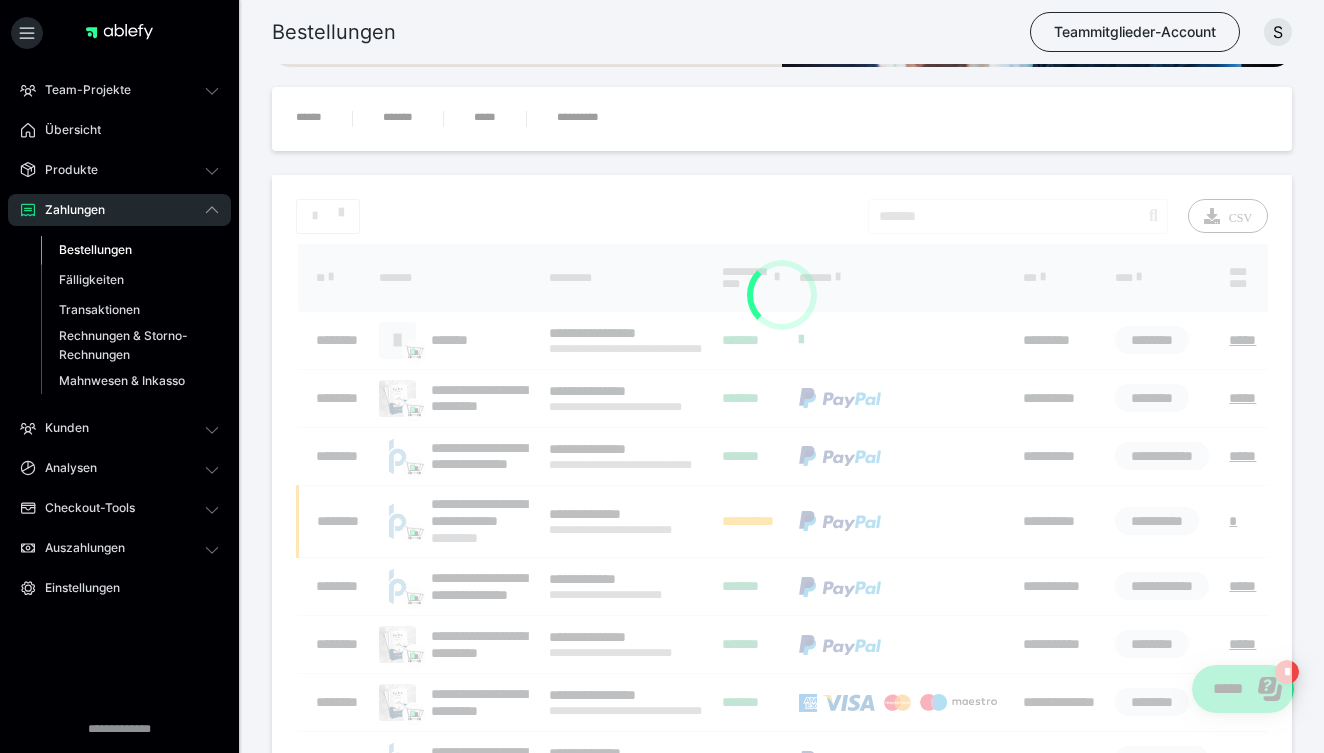 scroll, scrollTop: 0, scrollLeft: 0, axis: both 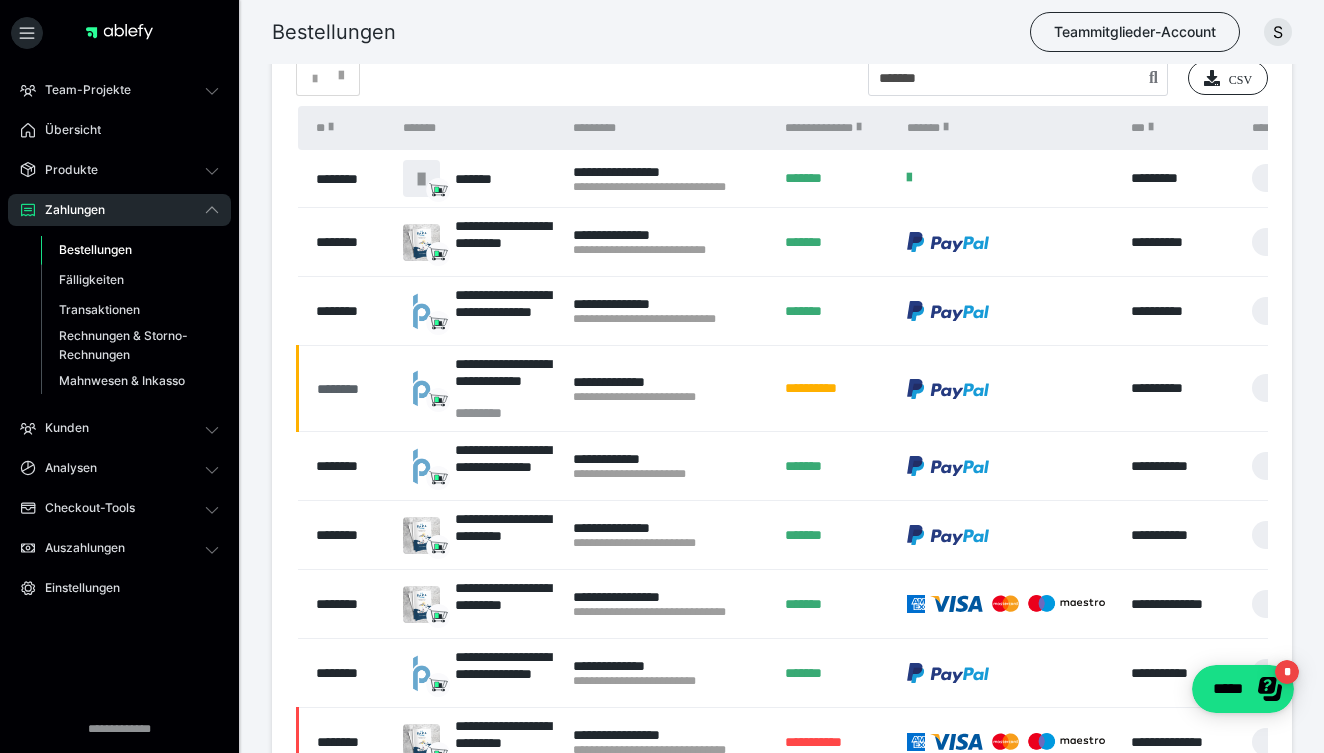 click on "********" at bounding box center (350, 389) 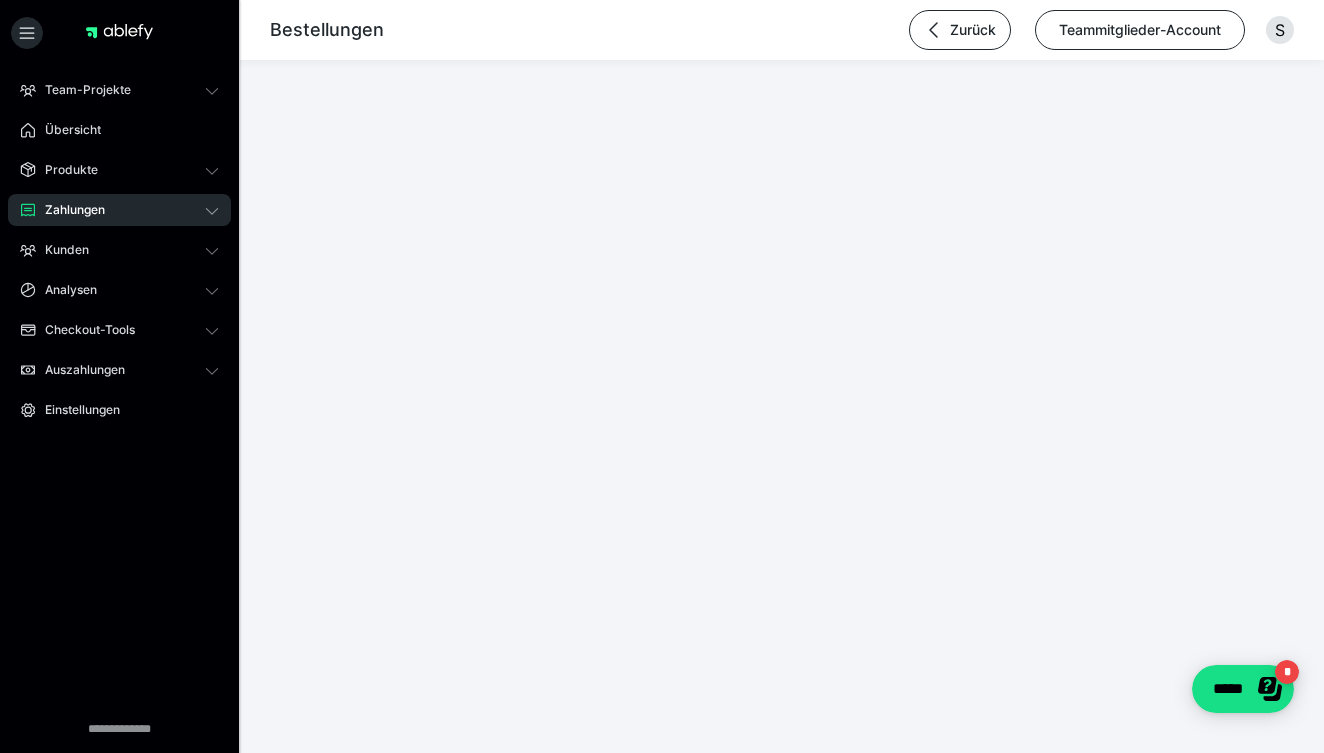 scroll, scrollTop: 0, scrollLeft: 0, axis: both 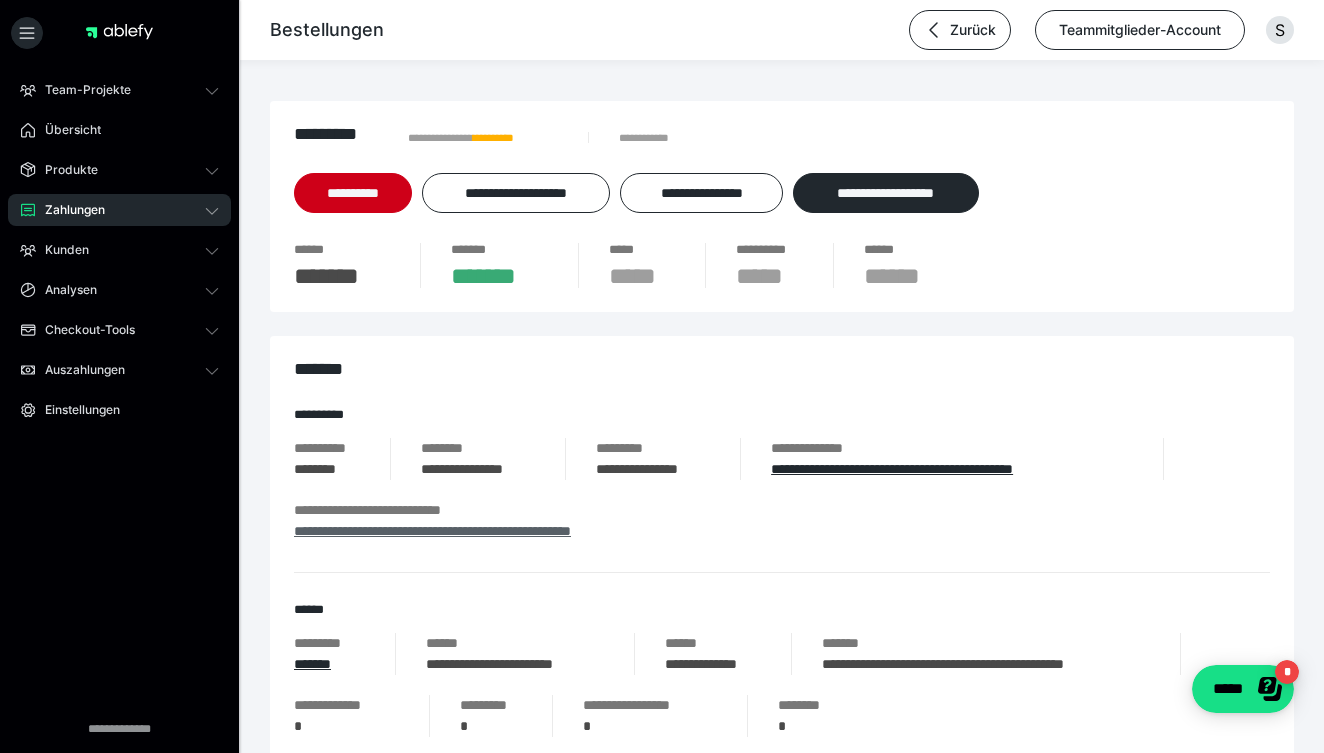 click on "**********" at bounding box center (432, 531) 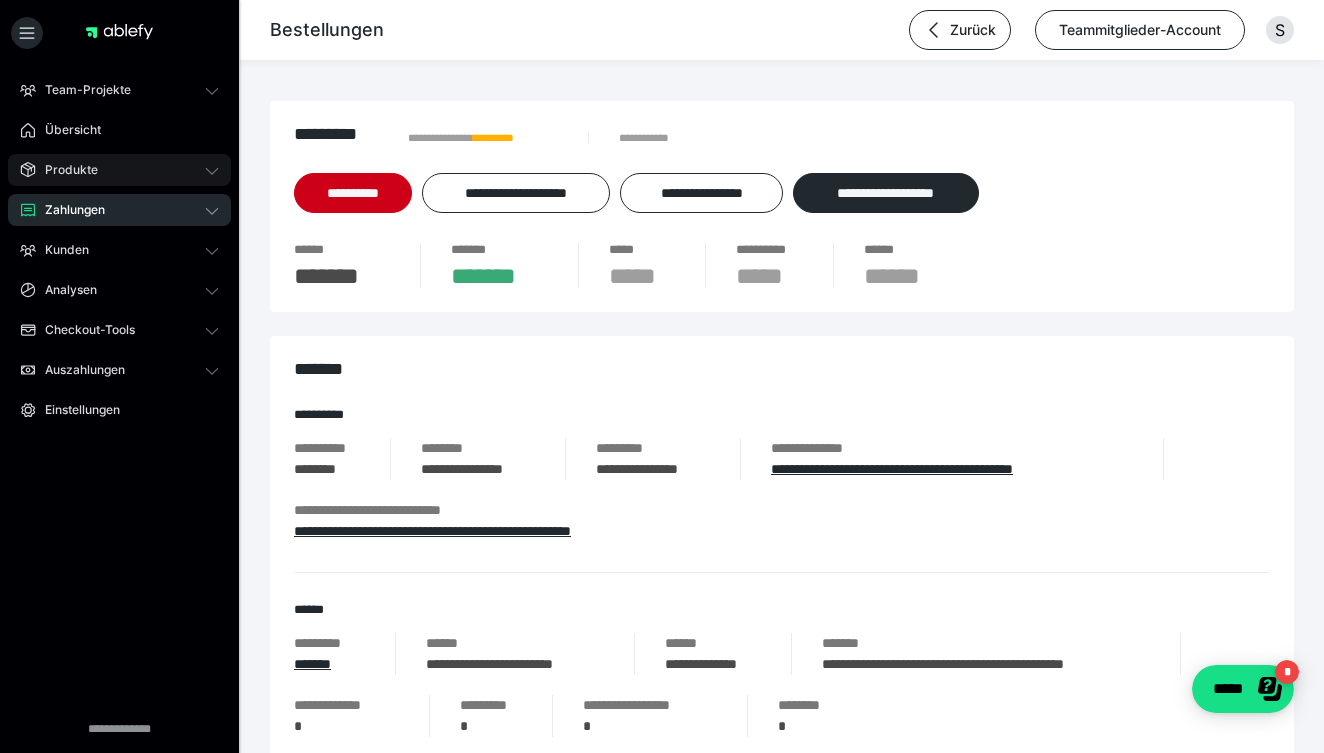 click on "Produkte" at bounding box center [64, 170] 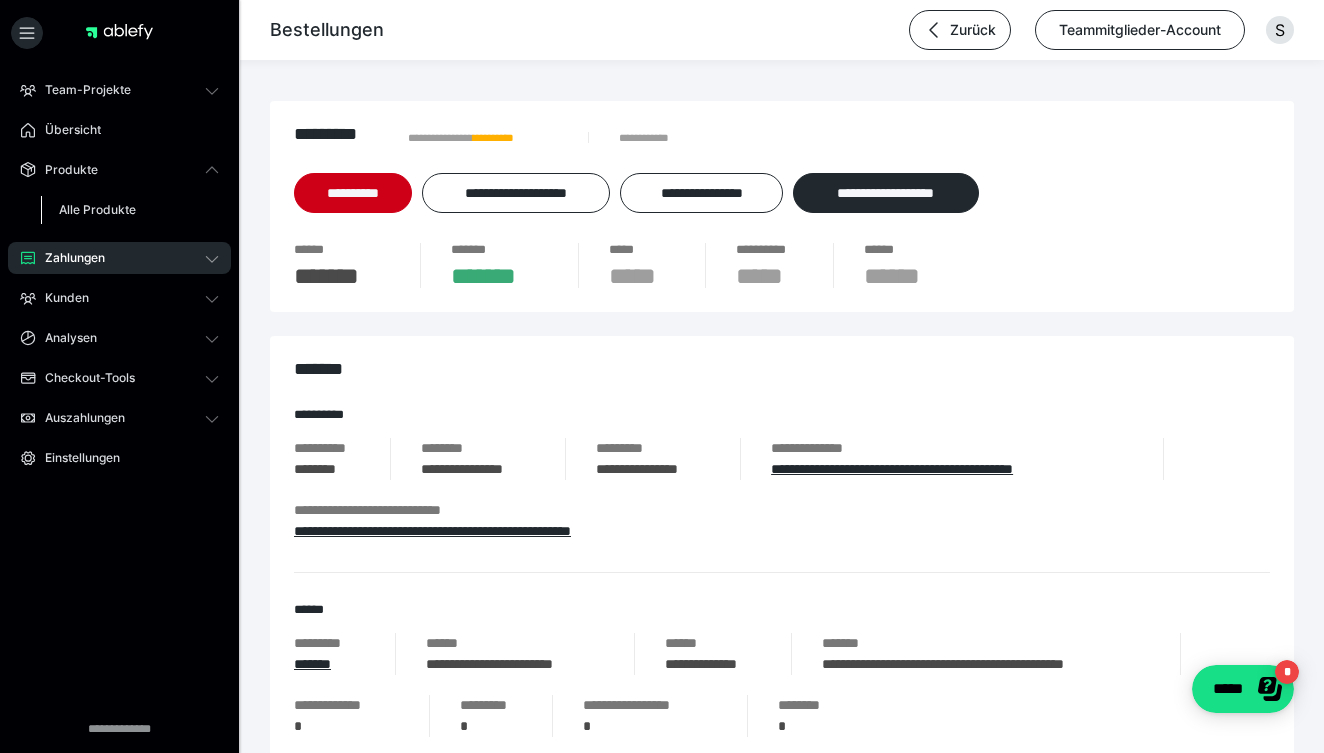 click on "Alle Produkte" at bounding box center (97, 209) 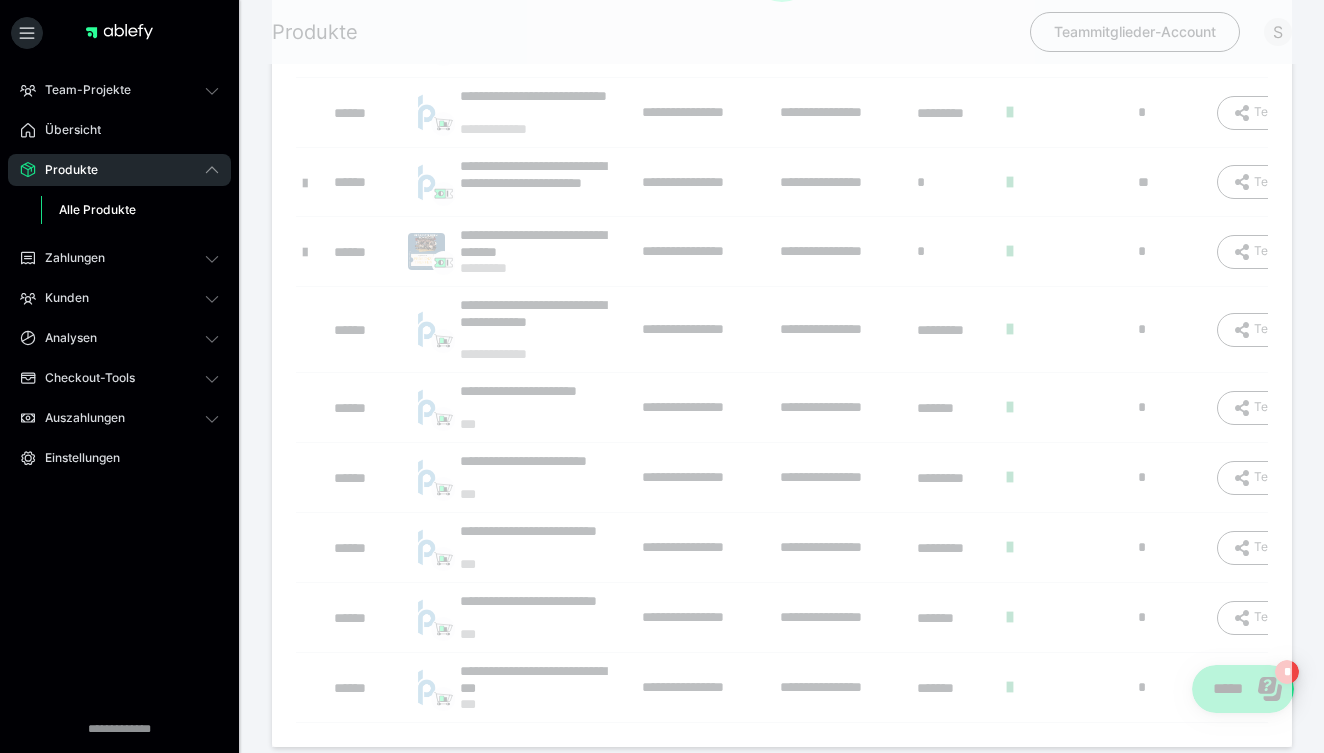 scroll, scrollTop: 0, scrollLeft: 0, axis: both 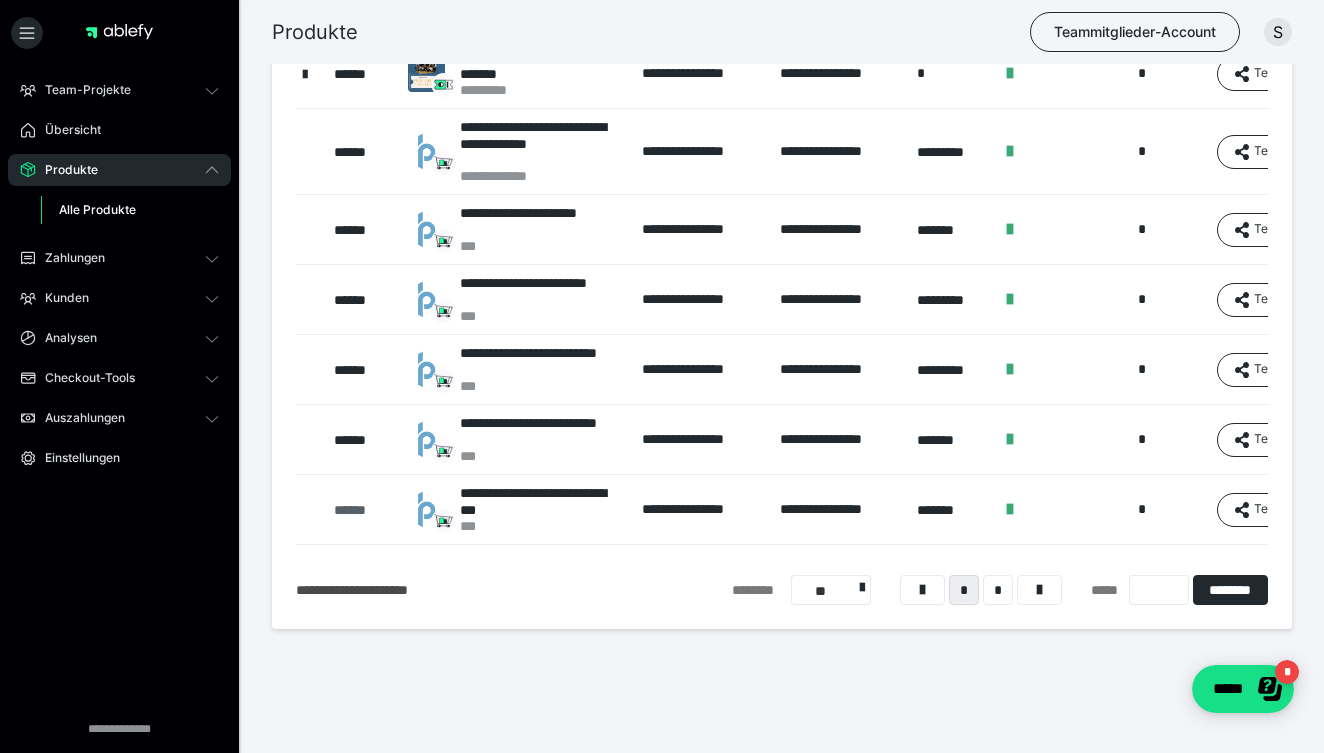 click on "******" at bounding box center (361, 510) 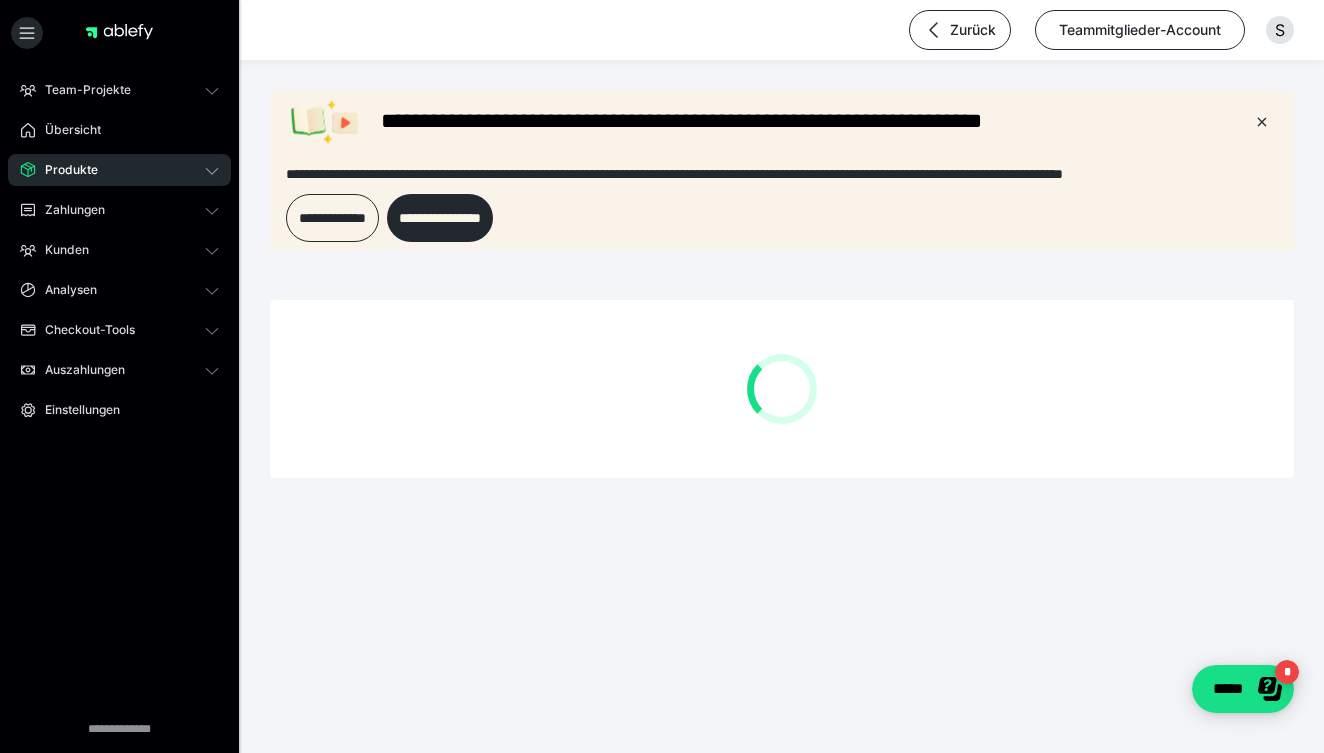 scroll, scrollTop: 0, scrollLeft: 0, axis: both 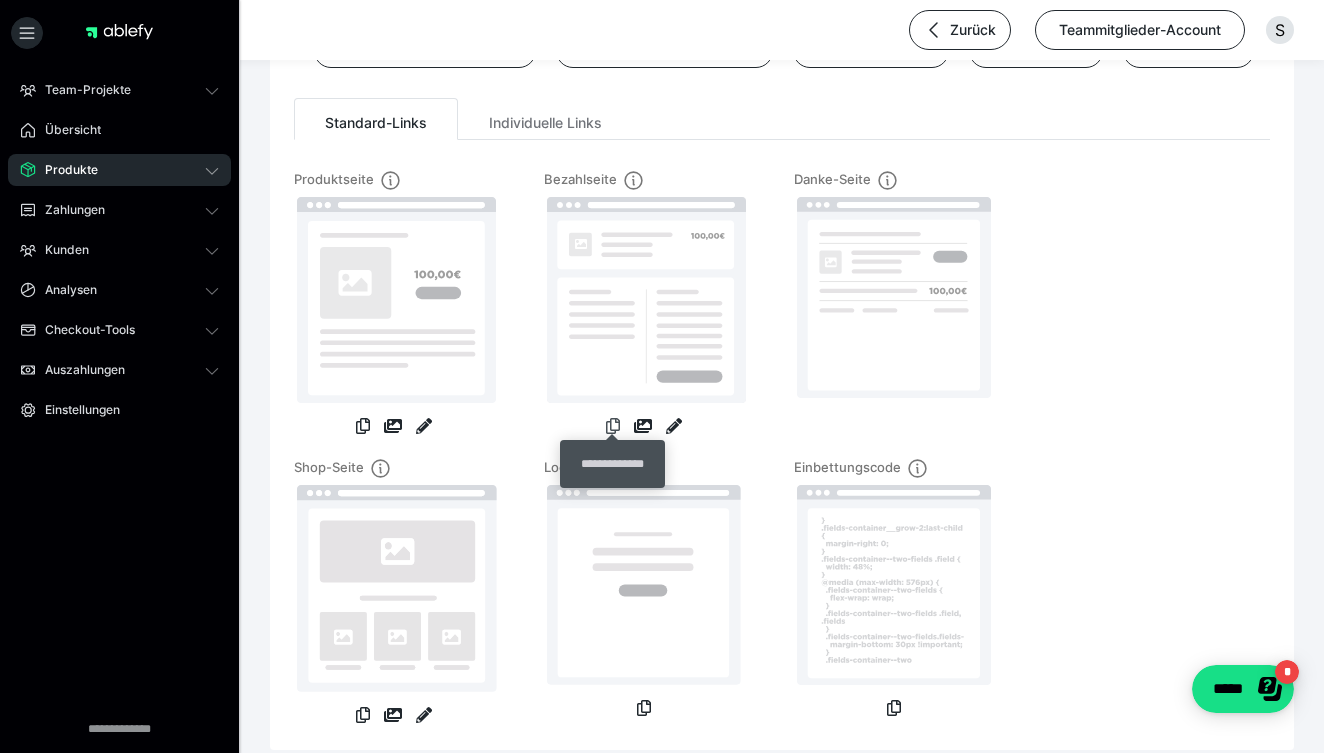 click at bounding box center [613, 426] 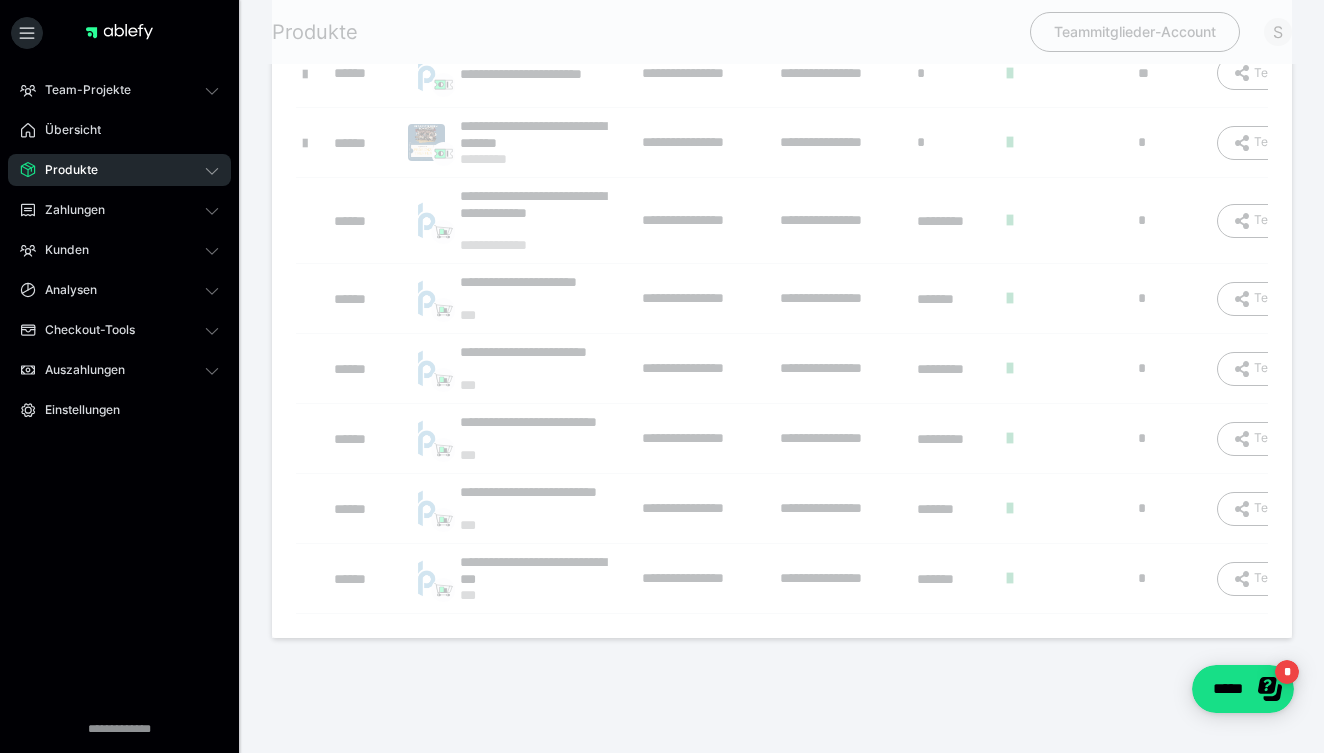scroll, scrollTop: 347, scrollLeft: 0, axis: vertical 